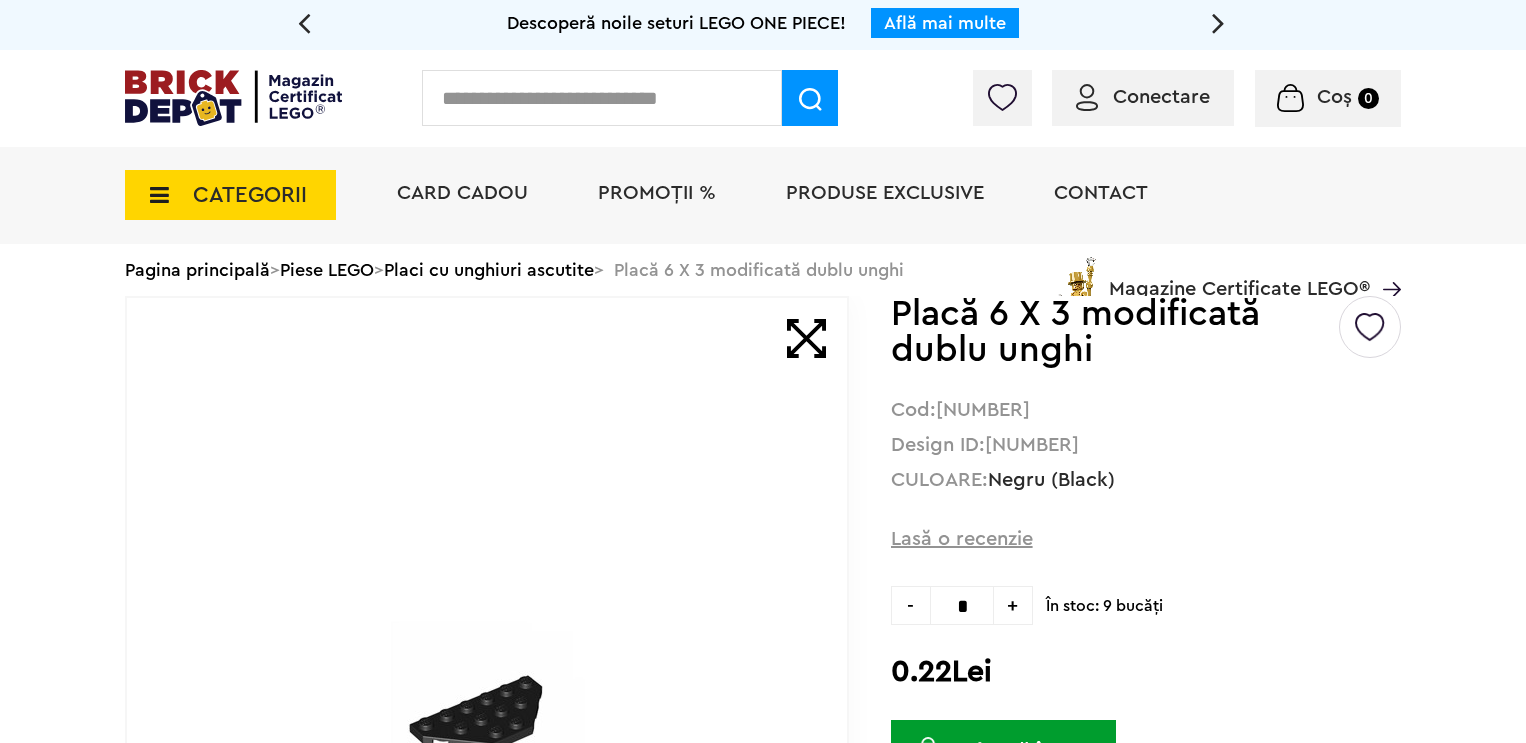 scroll, scrollTop: 0, scrollLeft: 0, axis: both 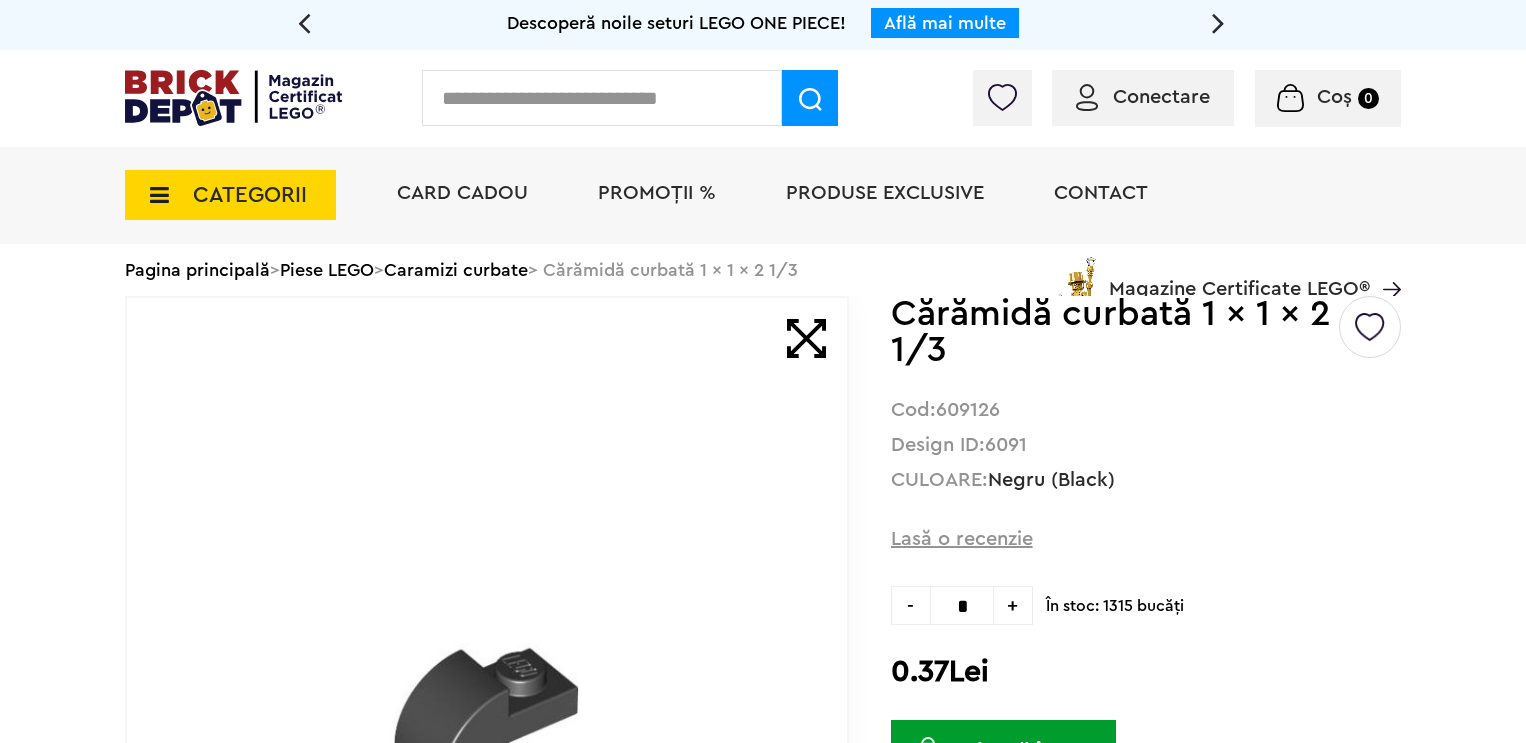 click on "CATEGORII" at bounding box center [250, 195] 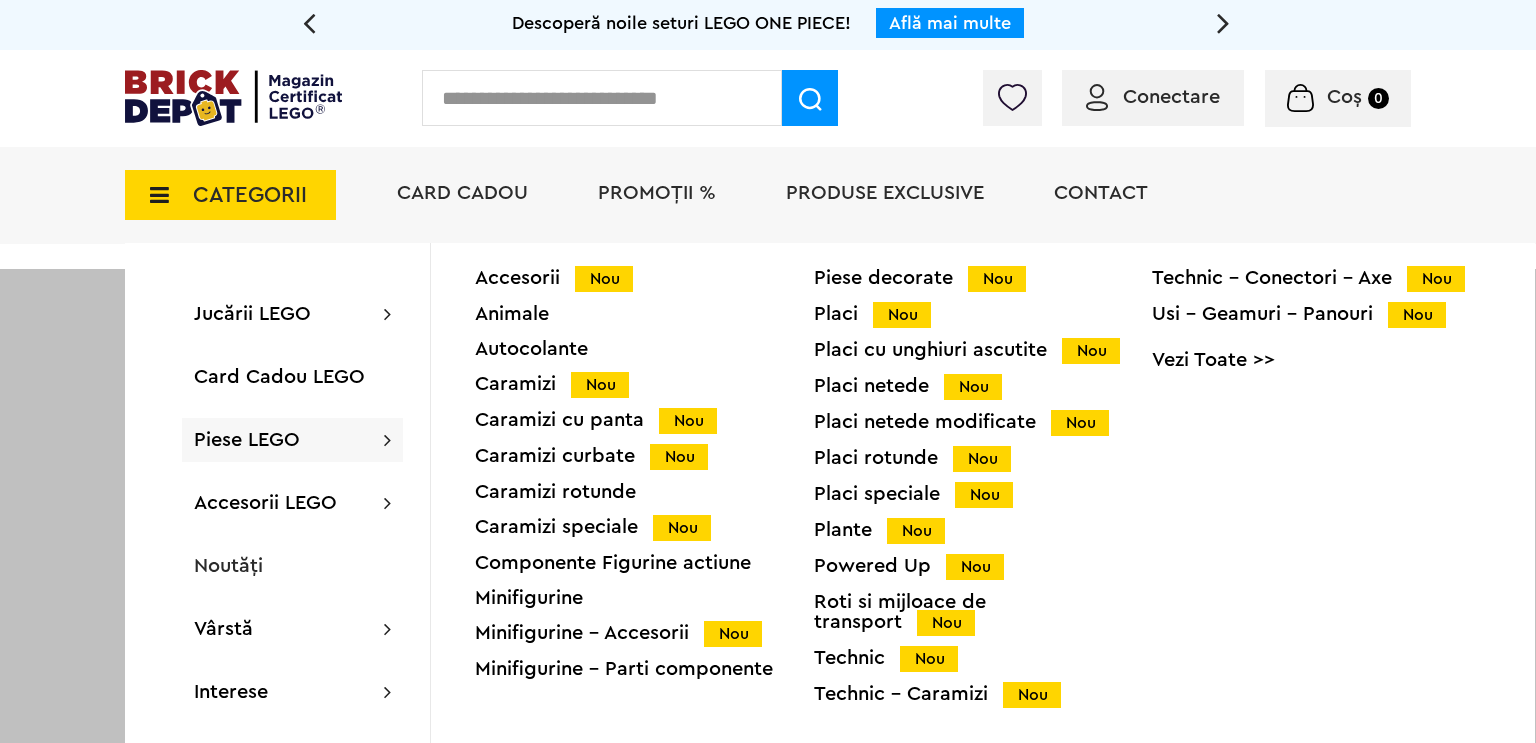 click on "Placi rotunde Nou" at bounding box center (983, 458) 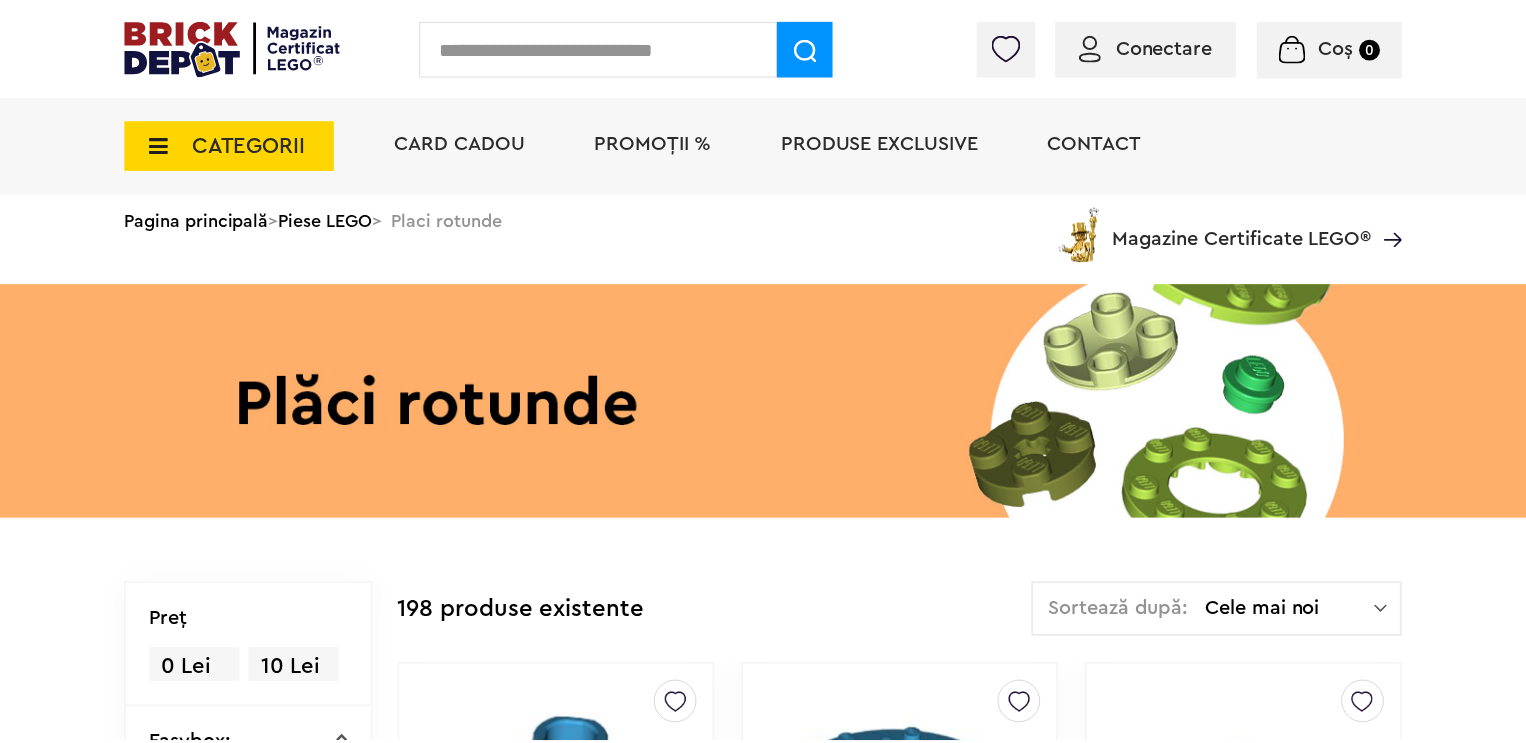 scroll, scrollTop: 0, scrollLeft: 0, axis: both 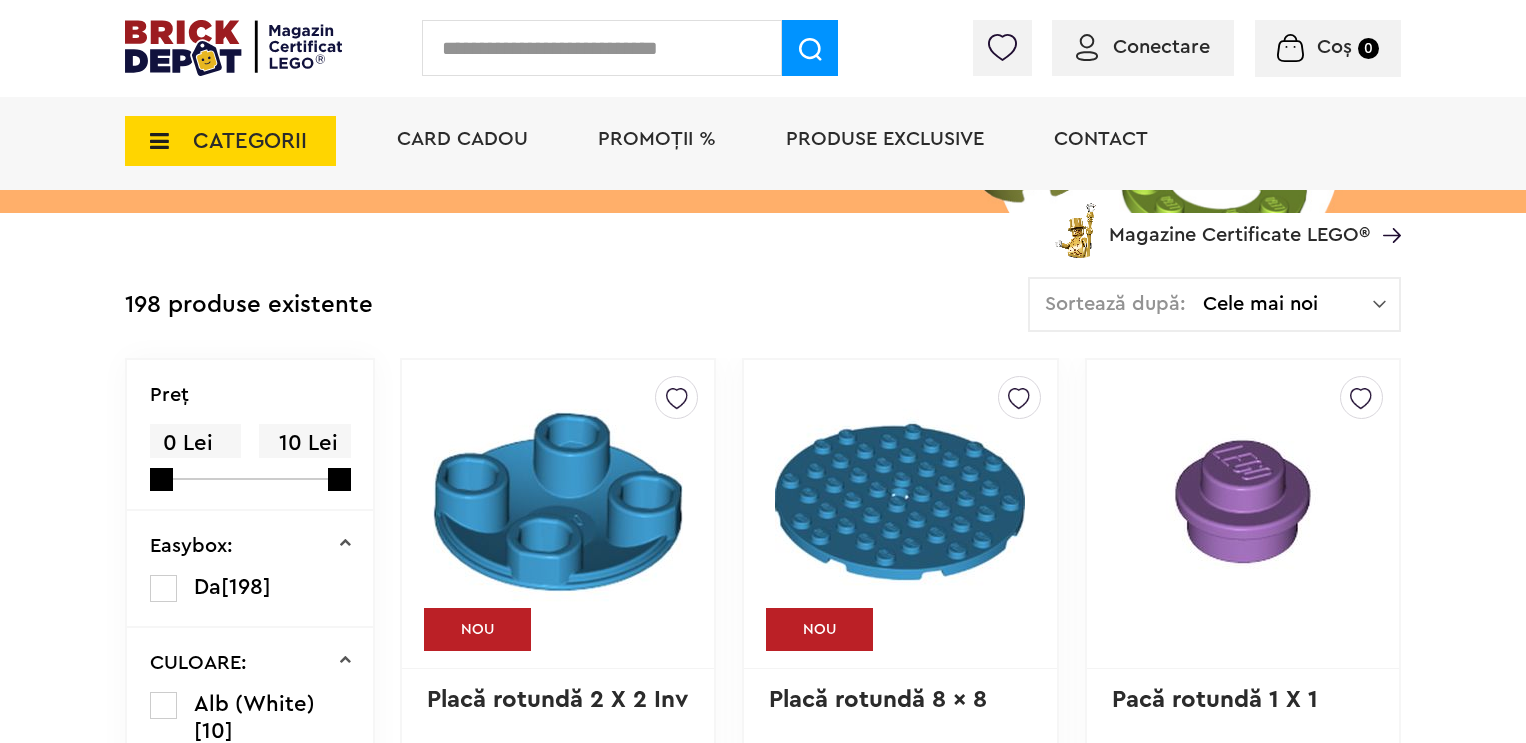 click at bounding box center [558, 502] 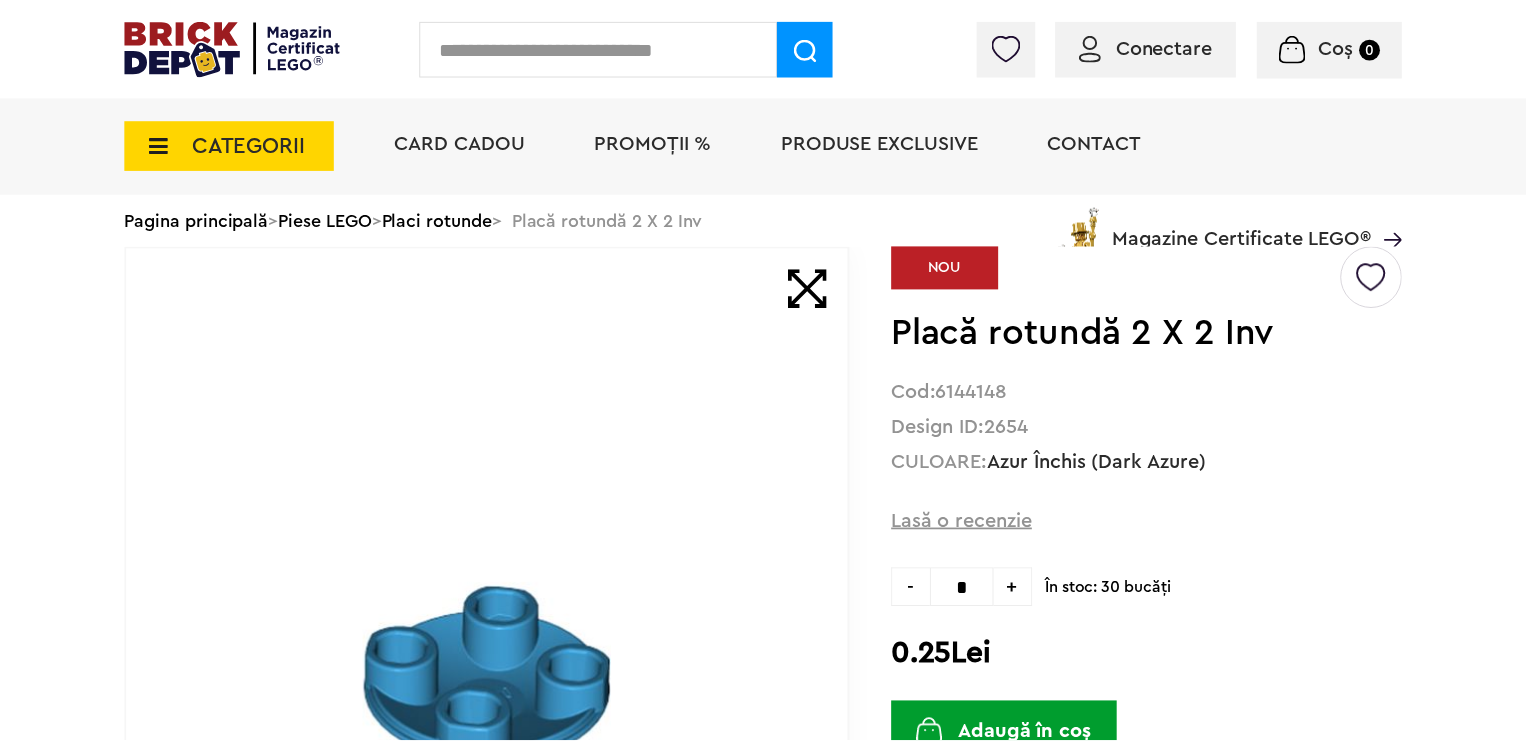 scroll, scrollTop: 0, scrollLeft: 0, axis: both 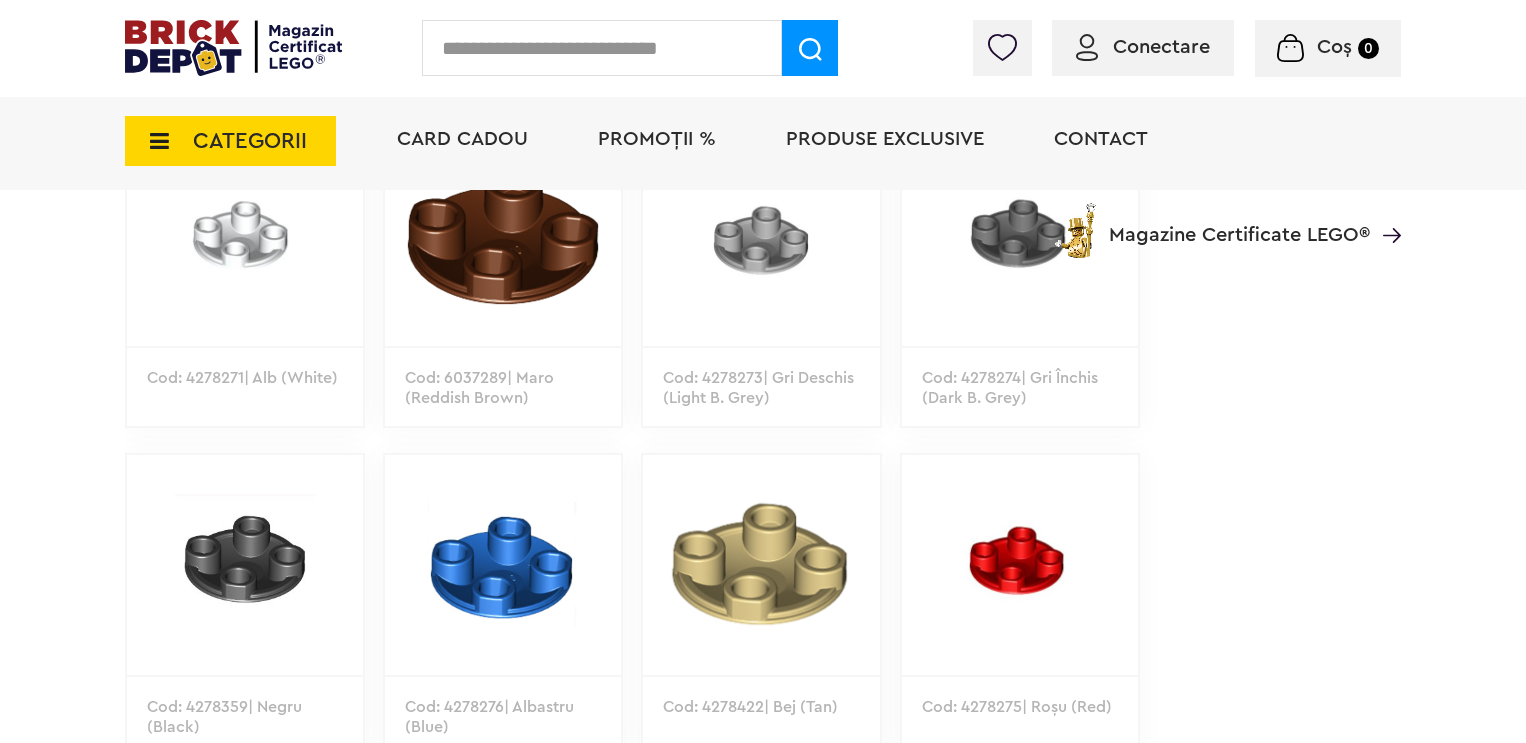 click at bounding box center [245, 565] 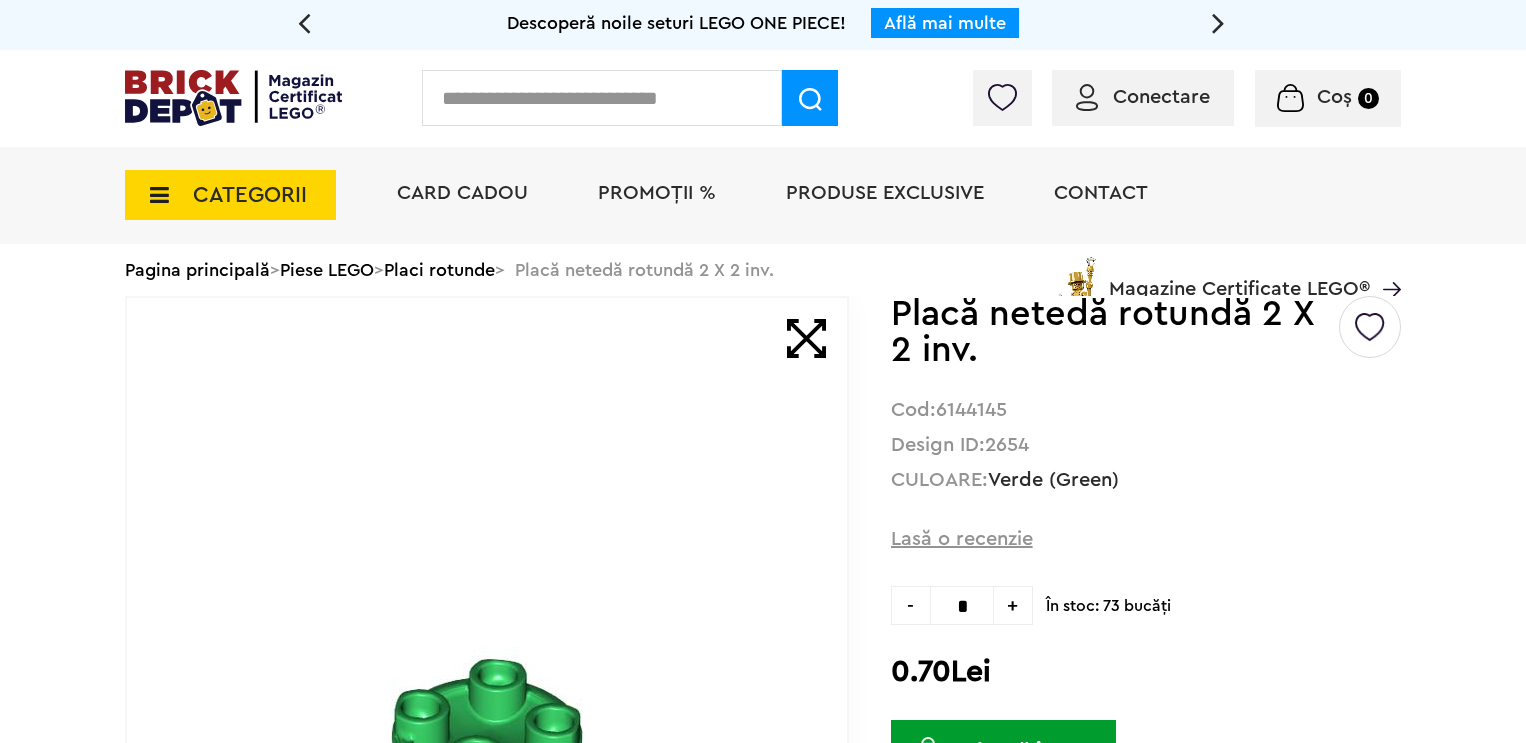 scroll, scrollTop: 0, scrollLeft: 0, axis: both 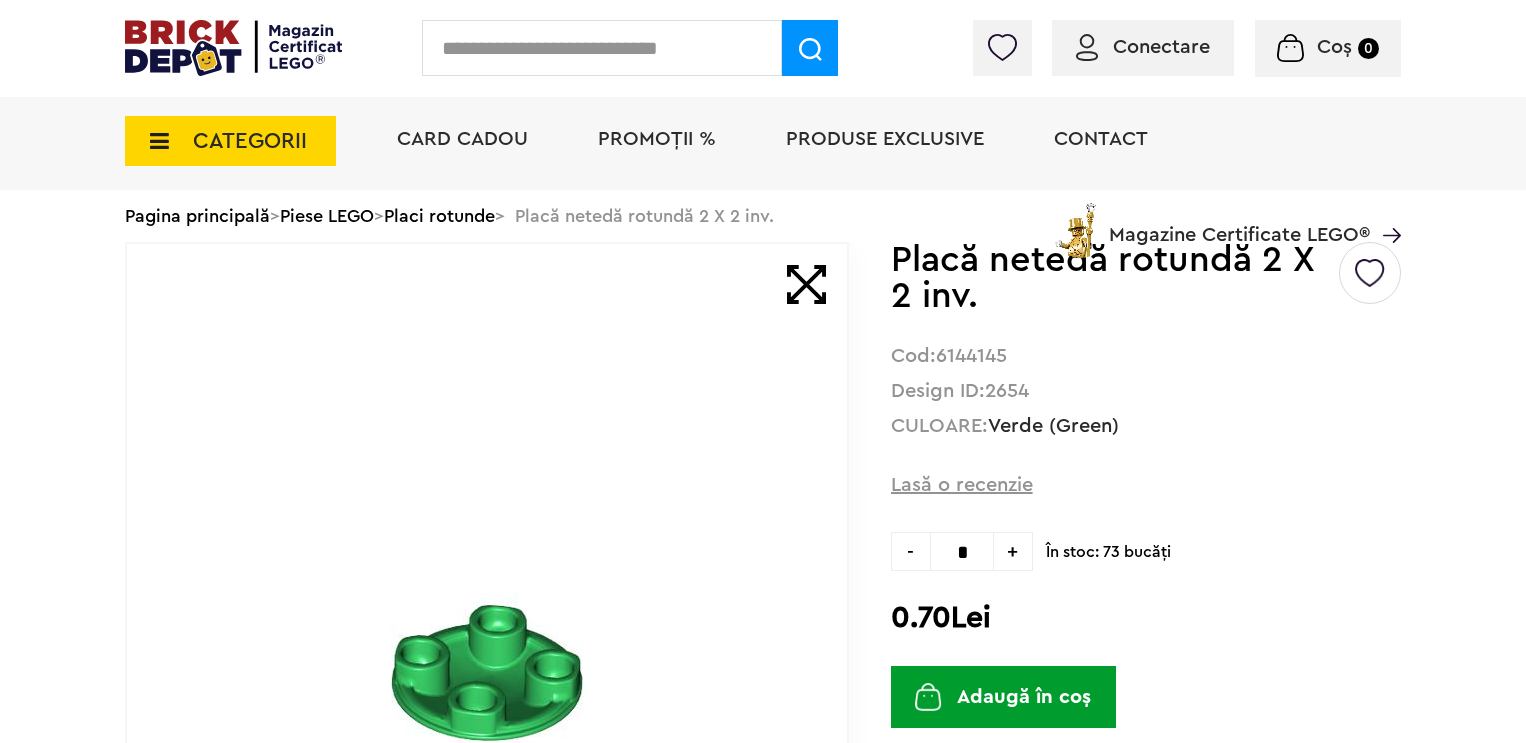 click on "CATEGORII" at bounding box center (250, 141) 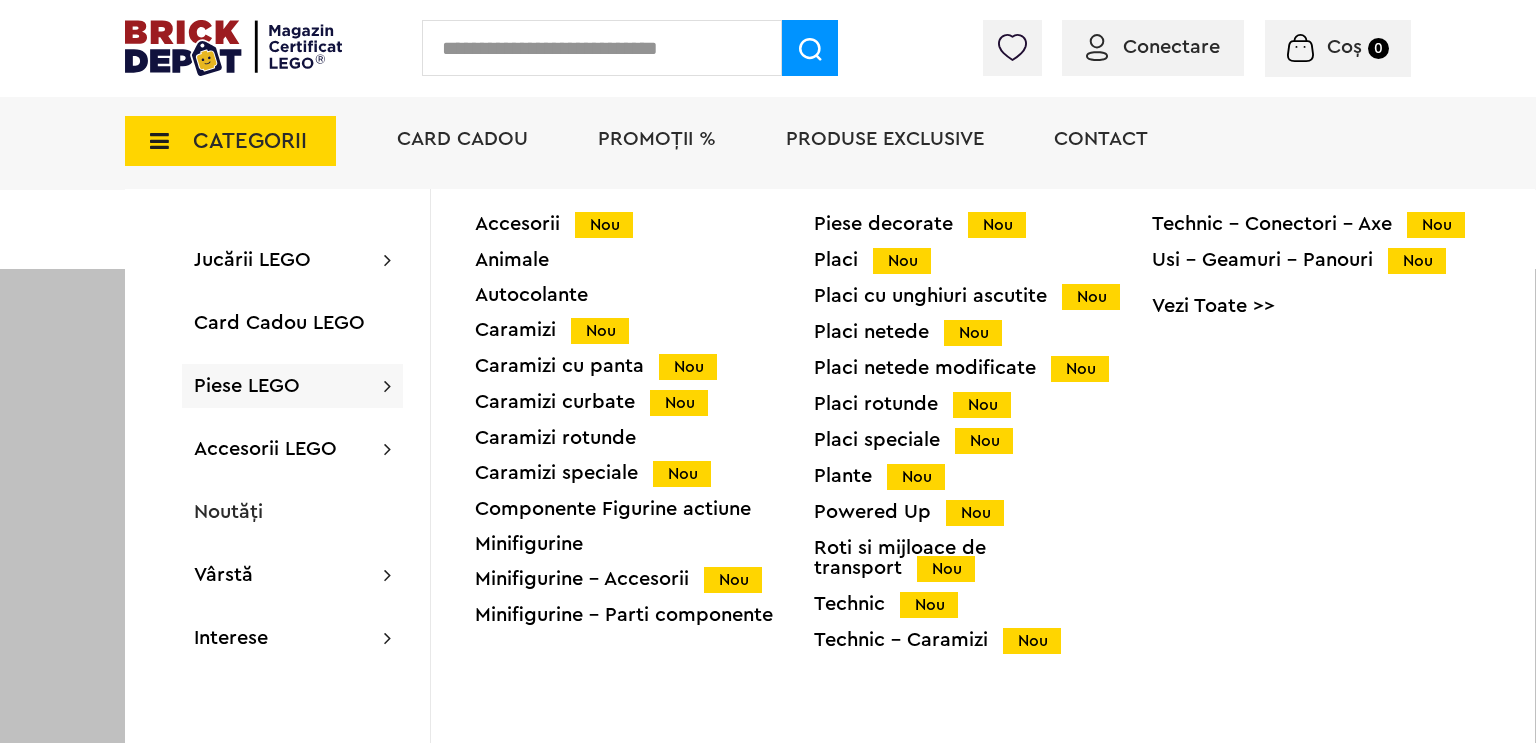 click on "Caramizi cu panta Nou" at bounding box center (644, 366) 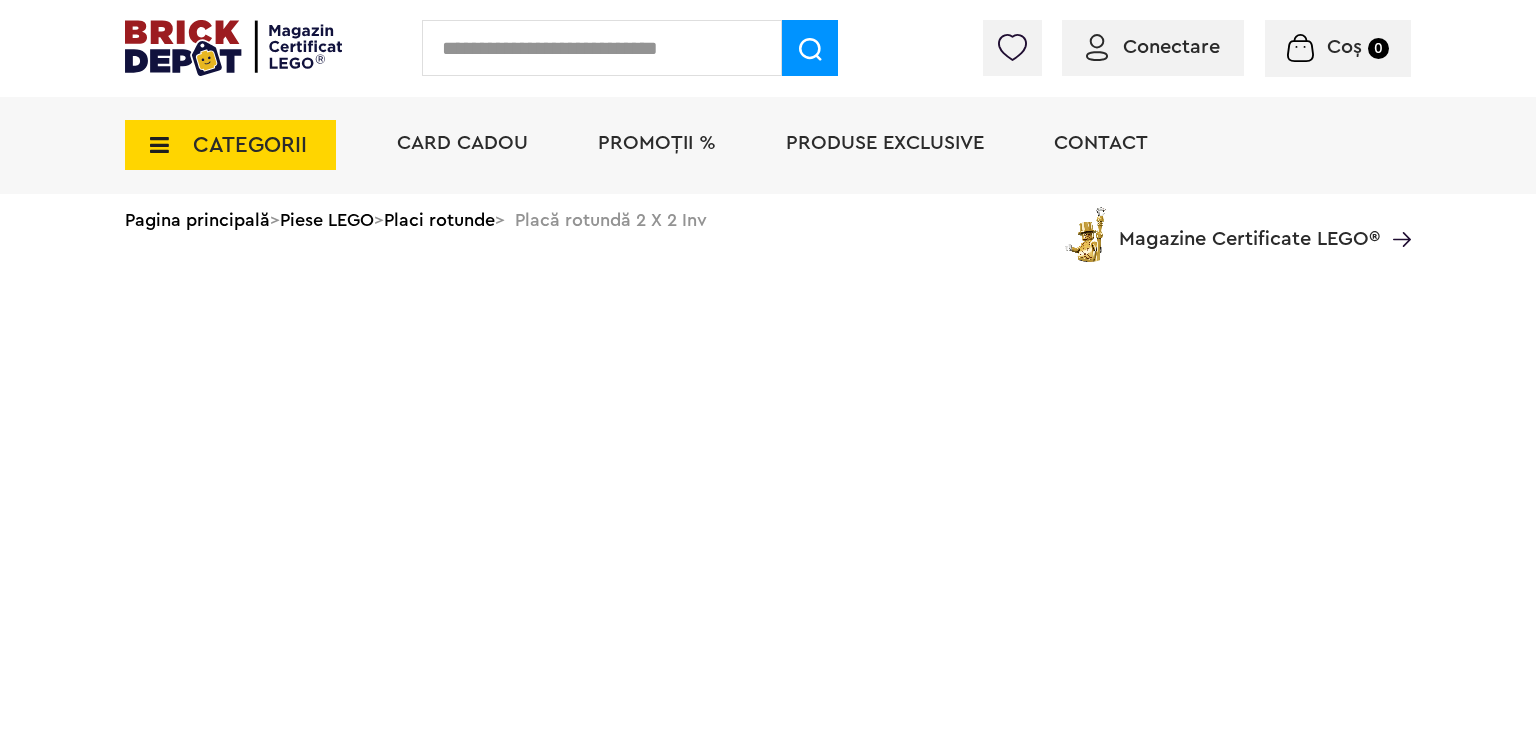 scroll, scrollTop: 0, scrollLeft: 0, axis: both 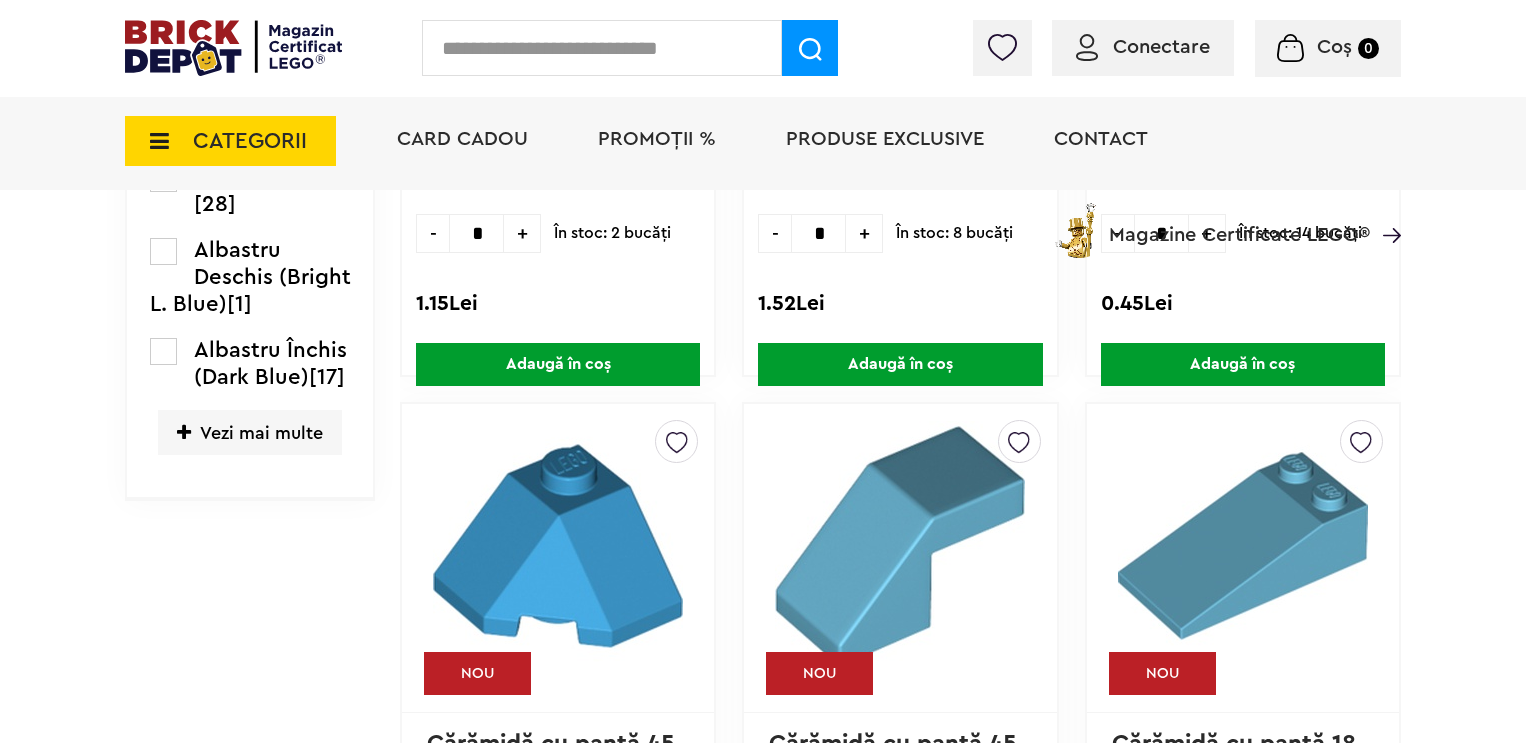 click on "Vezi mai multe" at bounding box center (250, 432) 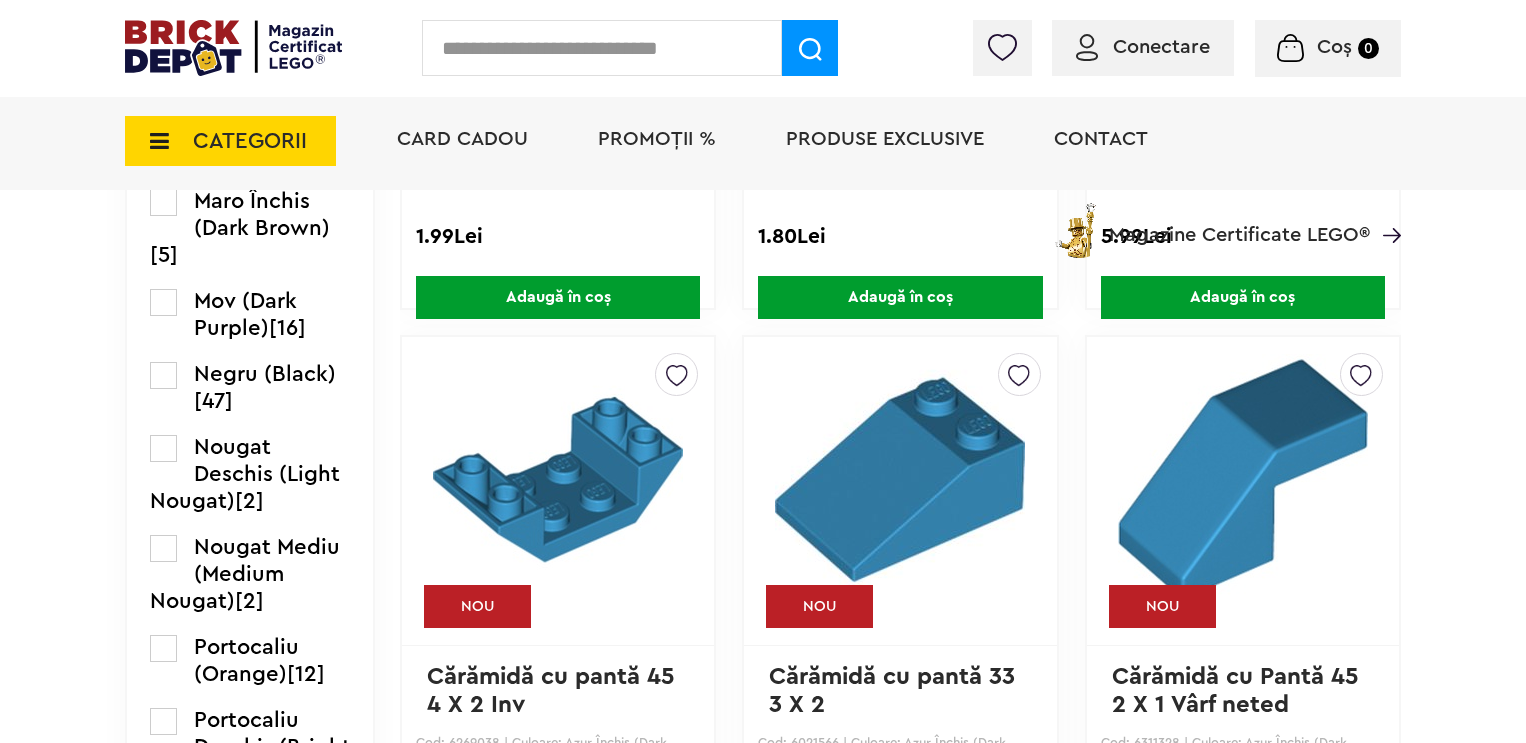 scroll, scrollTop: 3000, scrollLeft: 0, axis: vertical 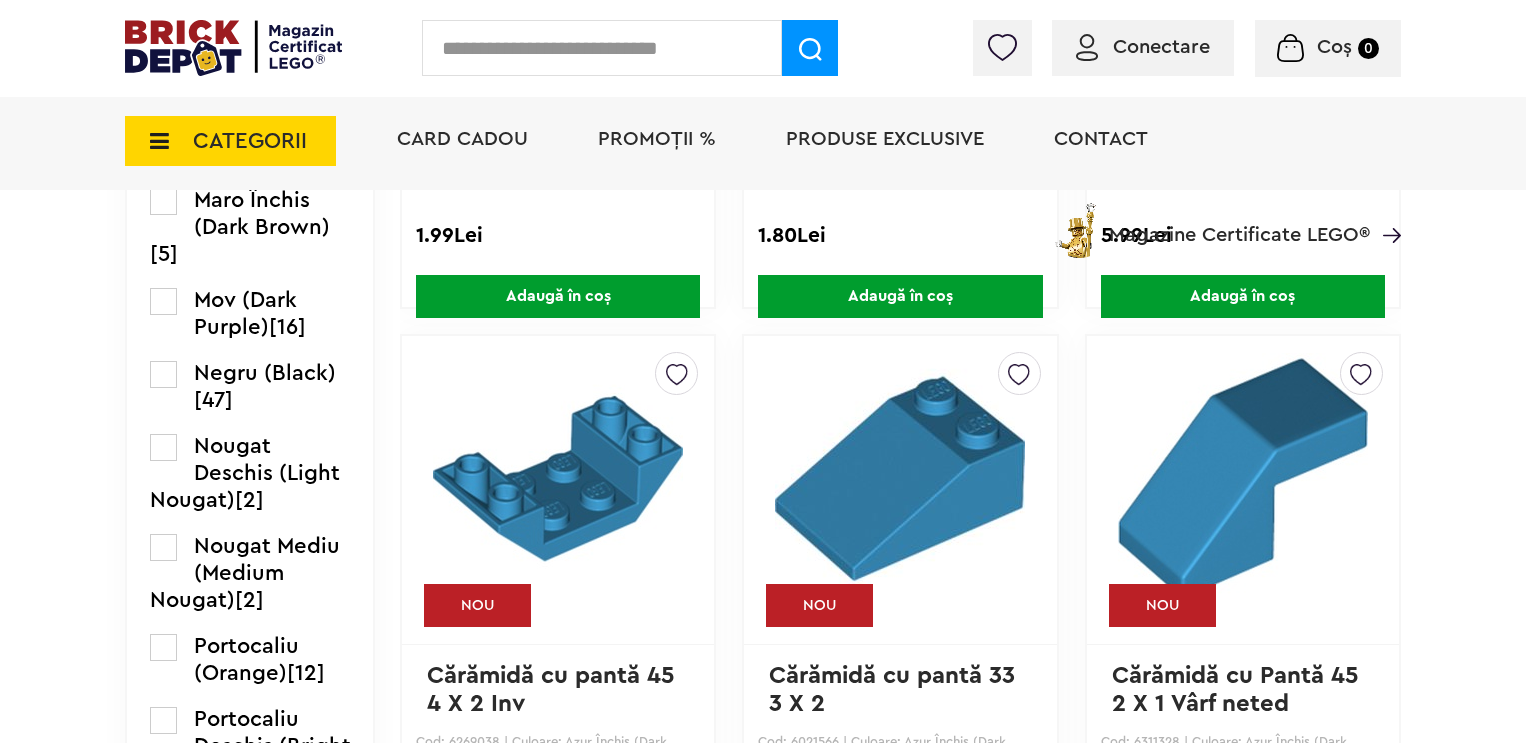click at bounding box center [163, 374] 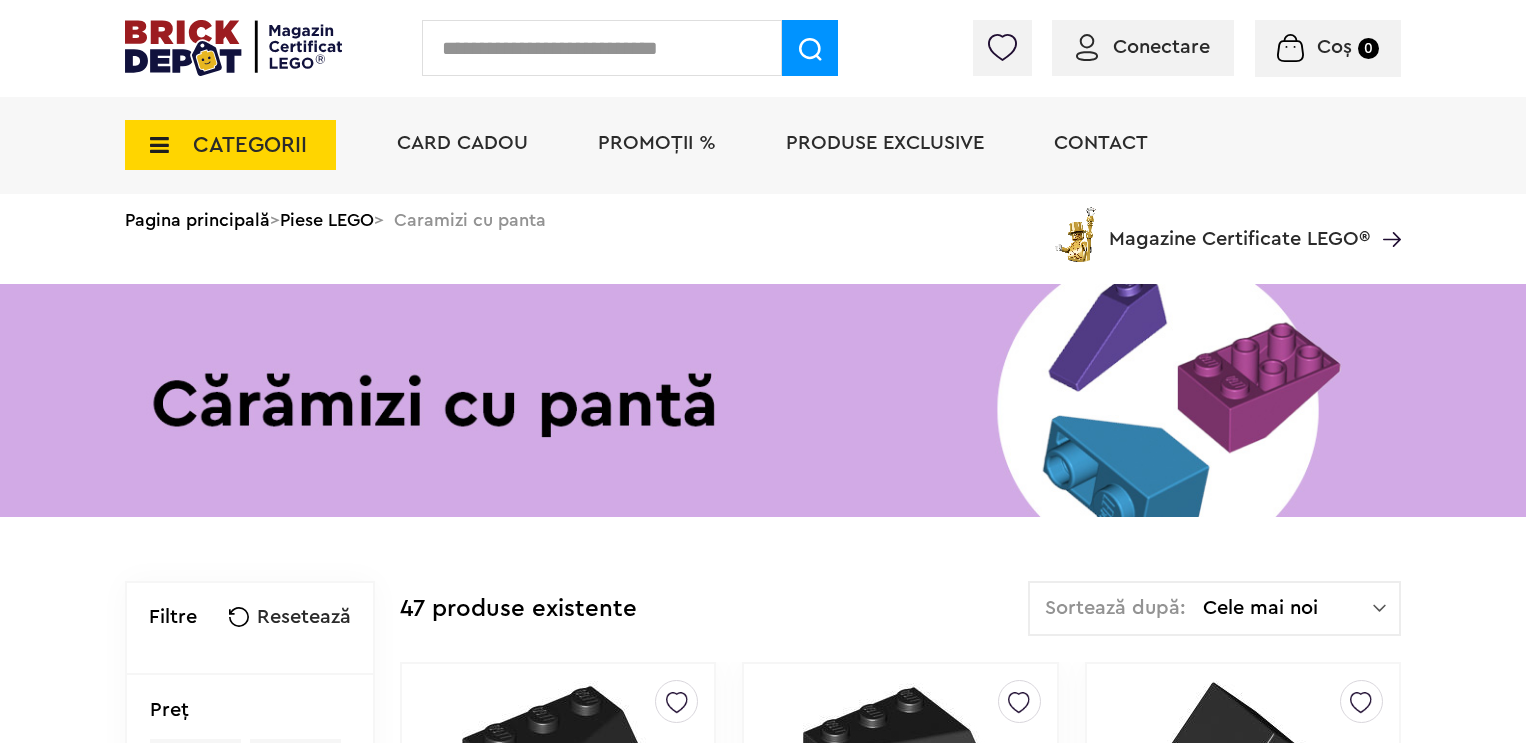 scroll, scrollTop: 0, scrollLeft: 0, axis: both 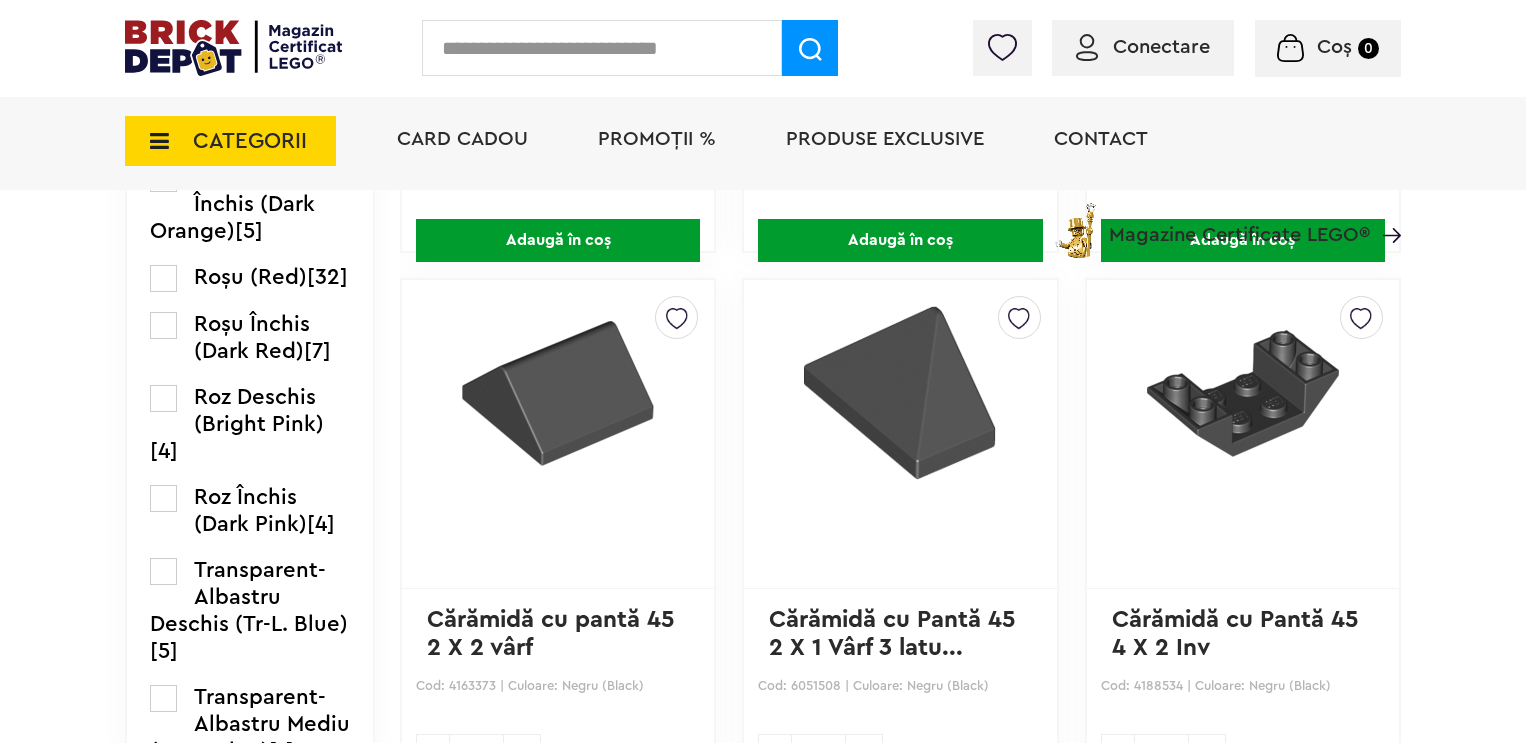 click at bounding box center (900, 393) 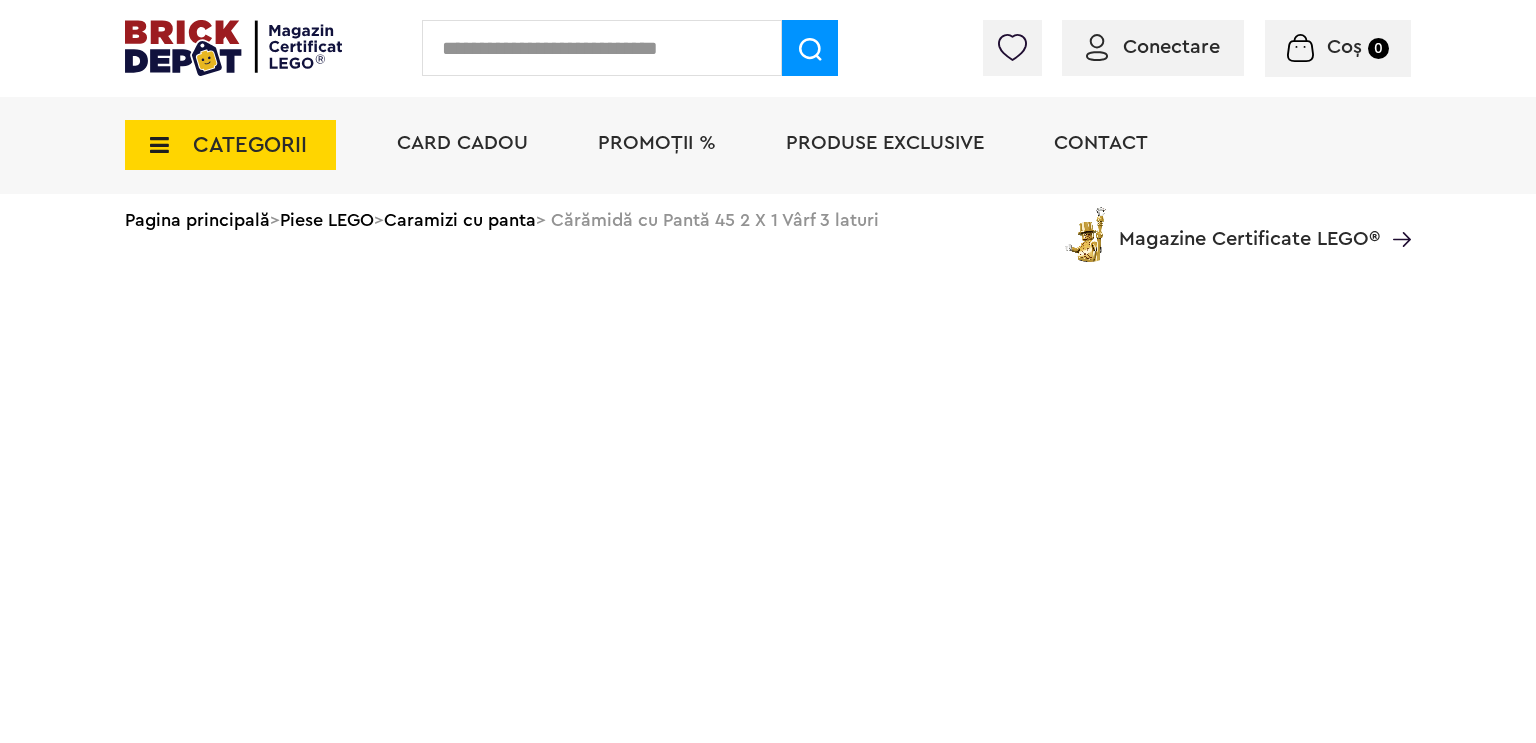 scroll, scrollTop: 0, scrollLeft: 0, axis: both 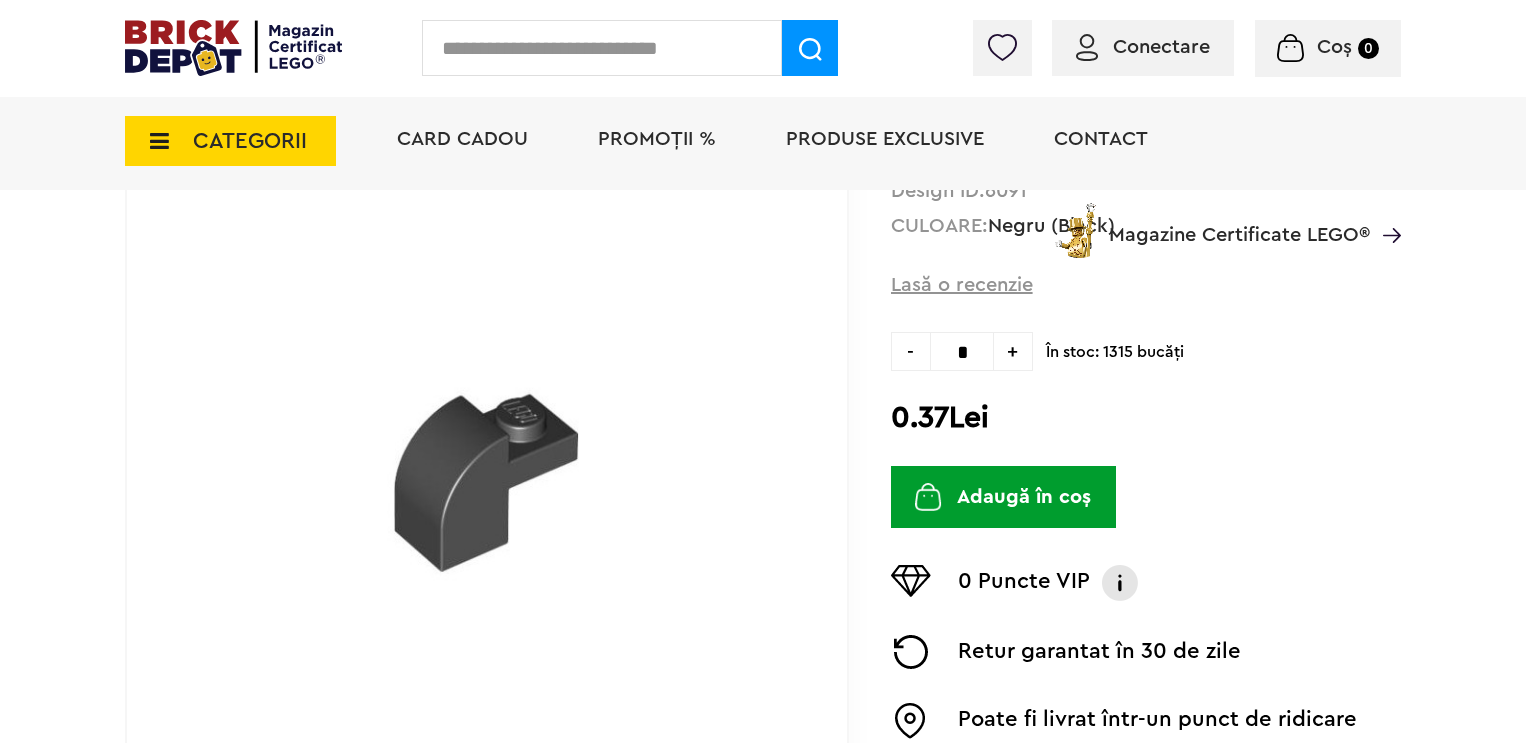 click on "Conectare" at bounding box center (1161, 47) 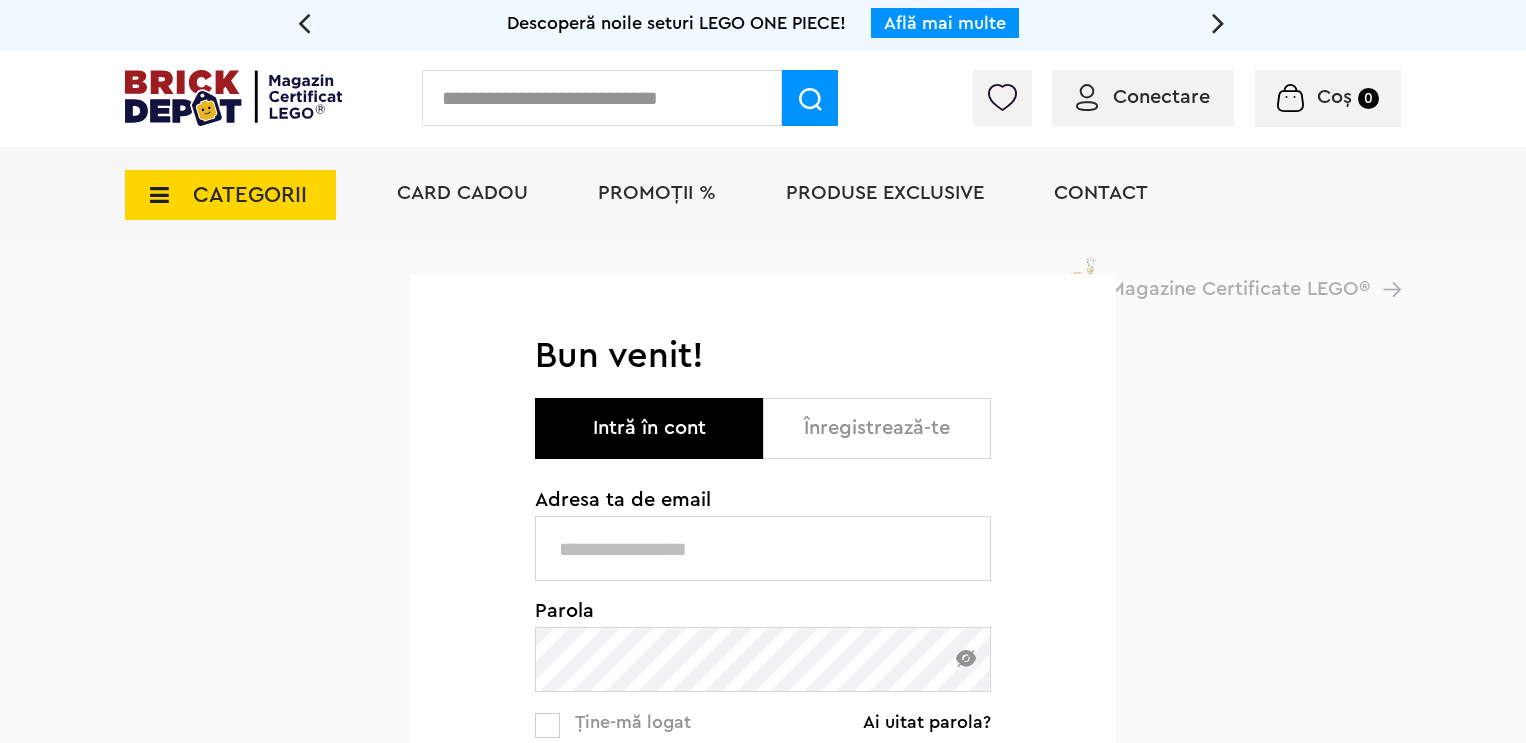 scroll, scrollTop: 0, scrollLeft: 0, axis: both 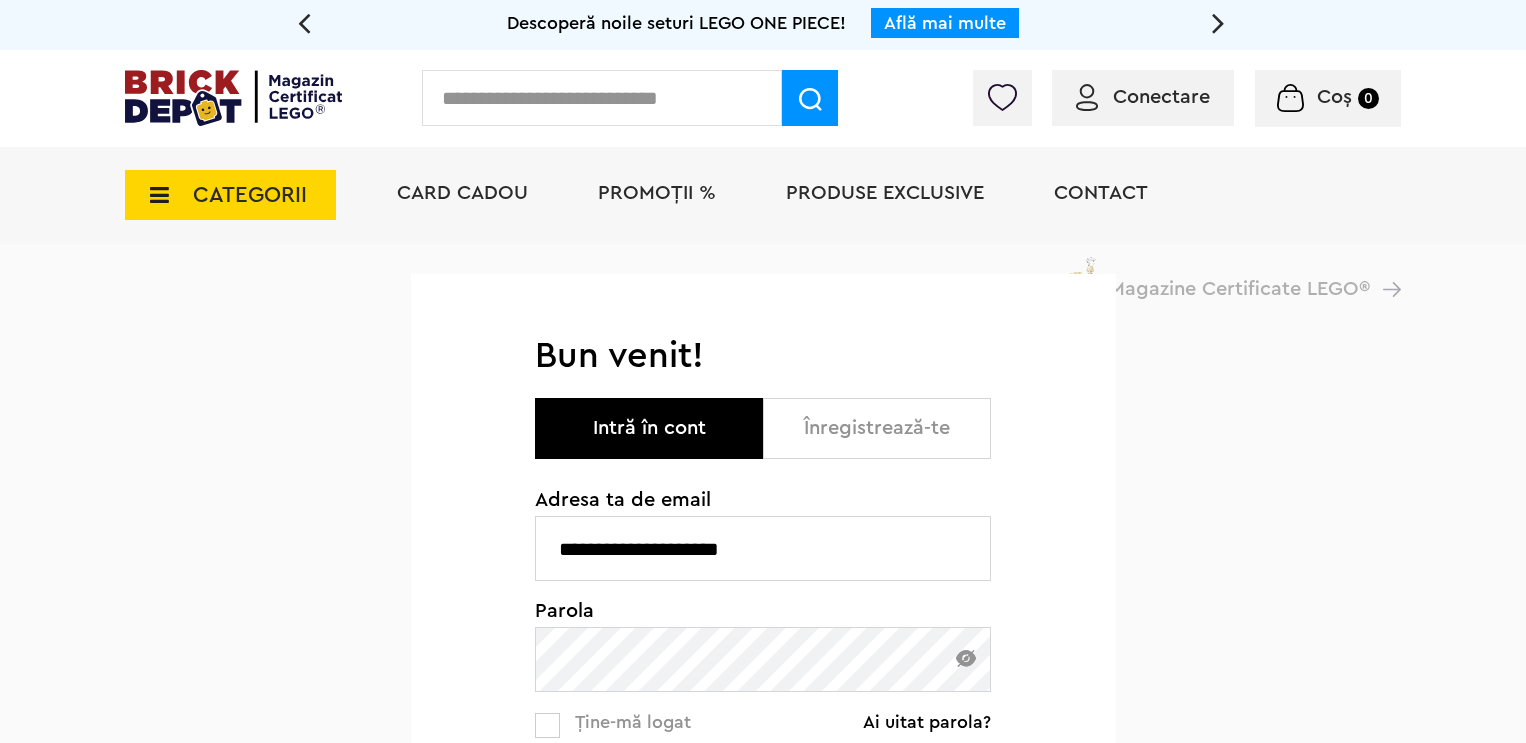 click on "**********" at bounding box center [763, 548] 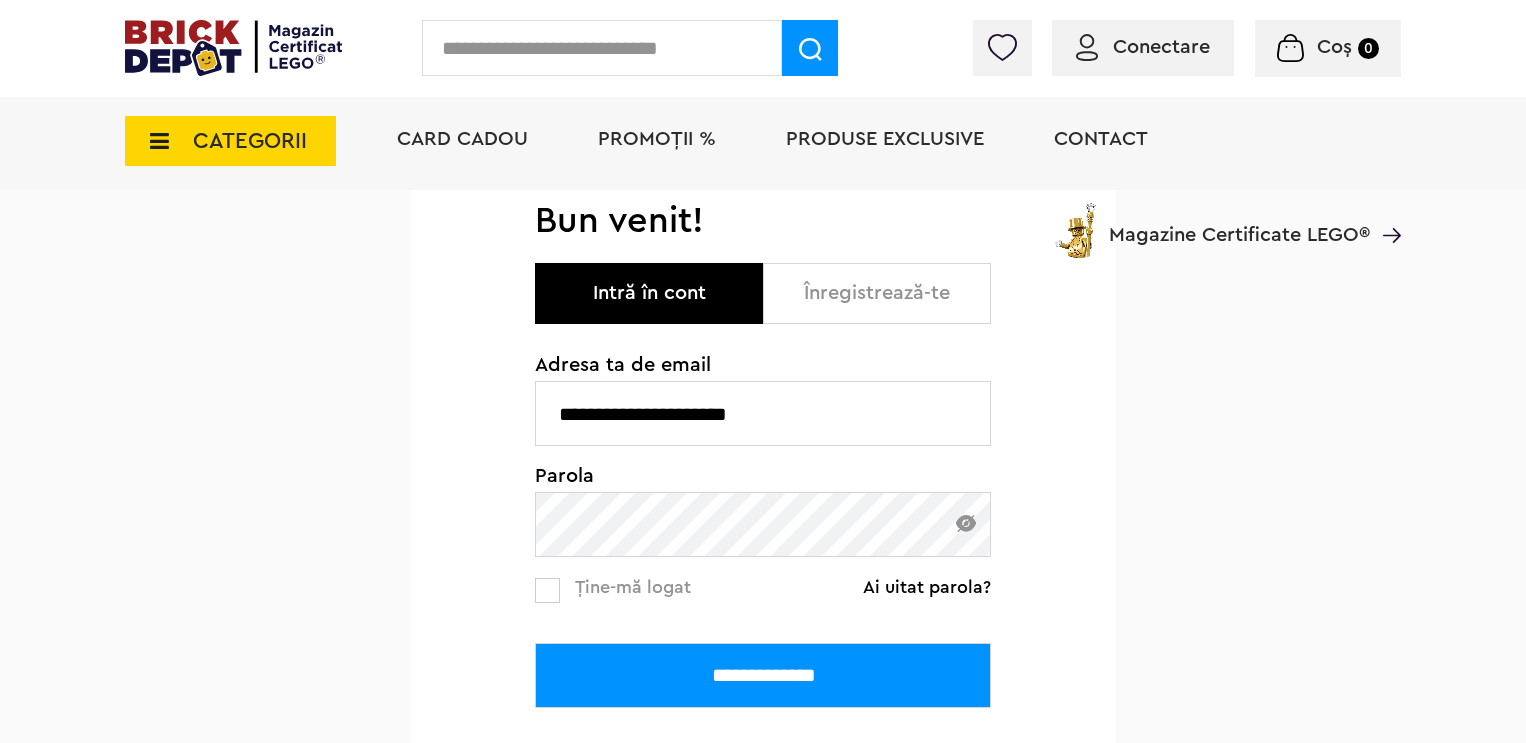 scroll, scrollTop: 300, scrollLeft: 0, axis: vertical 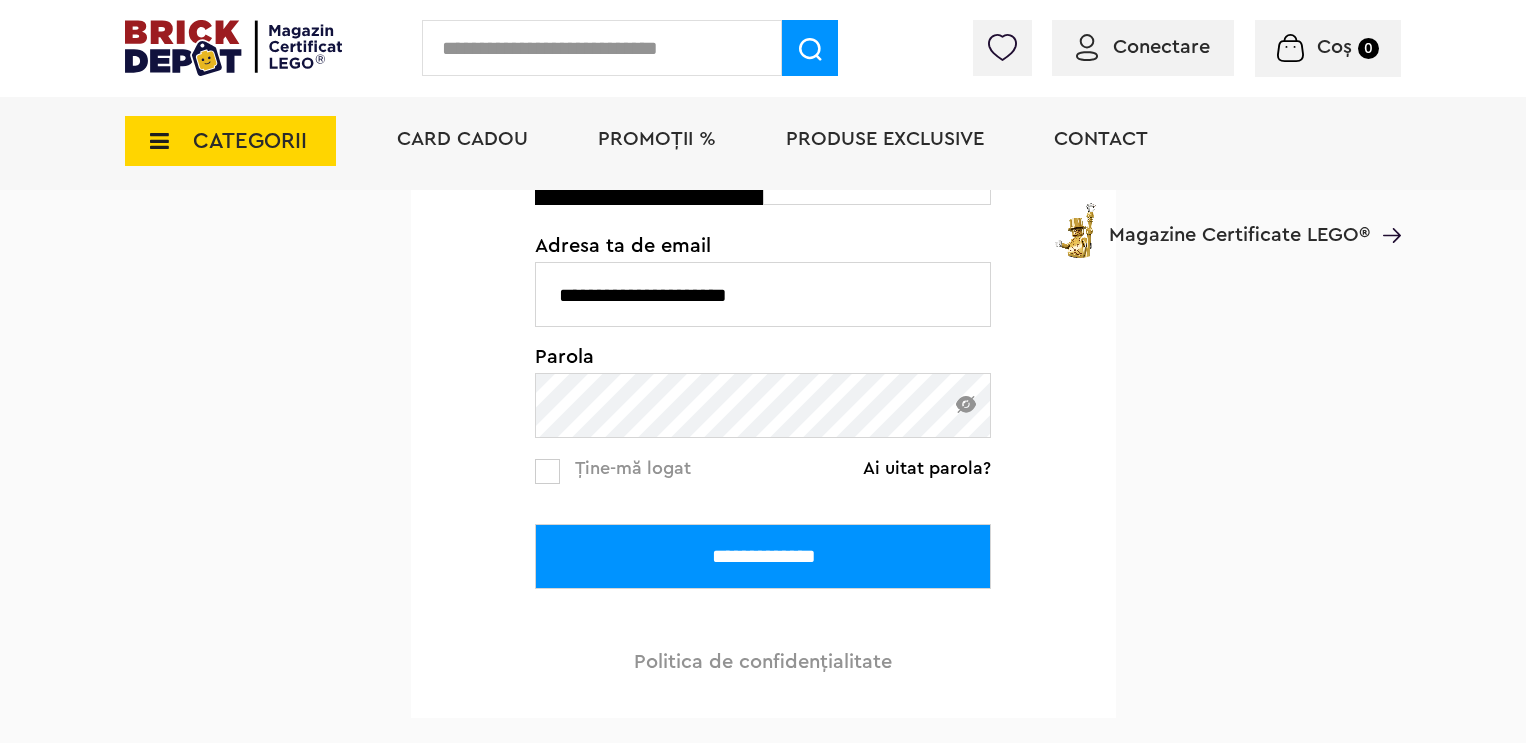 click on "**********" at bounding box center (763, 556) 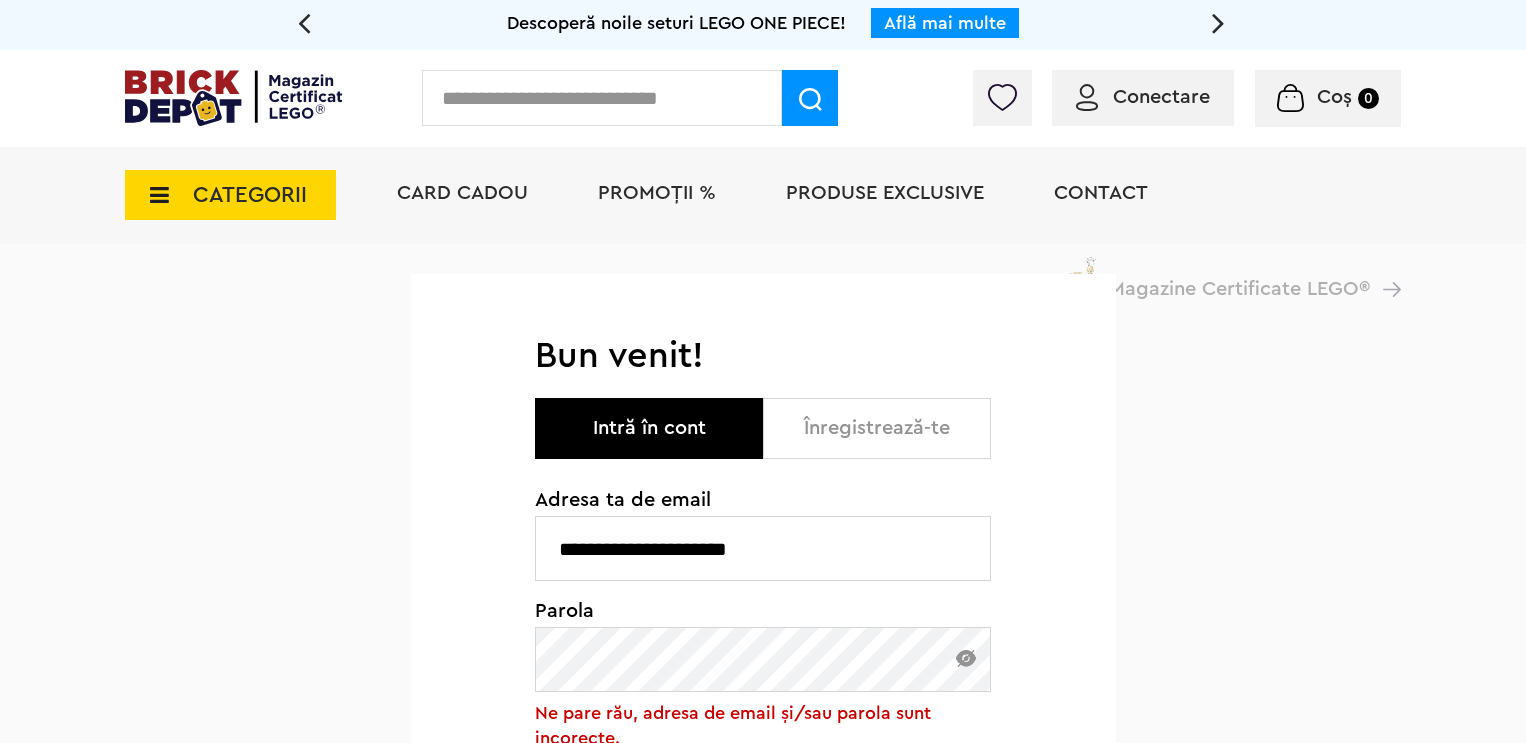 scroll, scrollTop: 0, scrollLeft: 0, axis: both 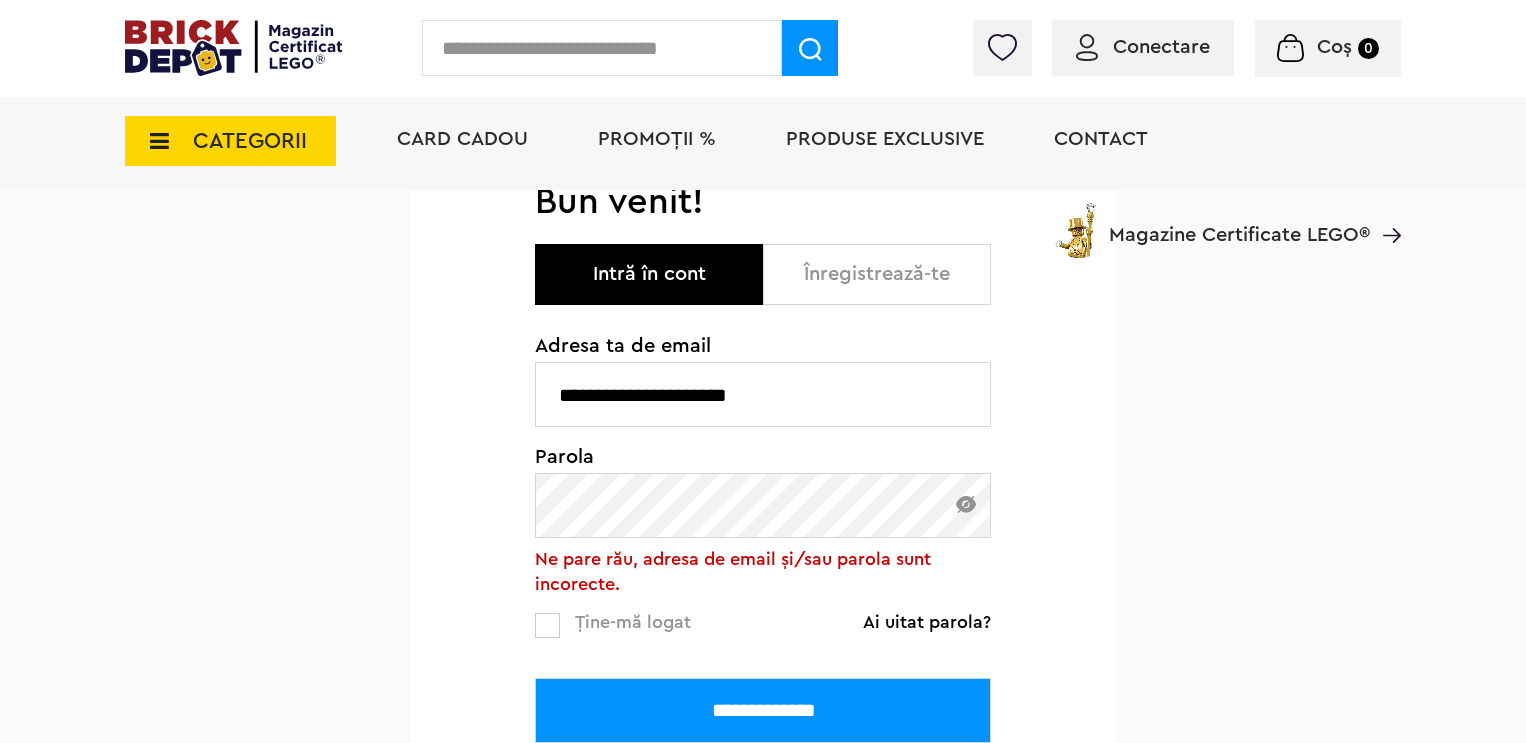 click on "**********" at bounding box center [763, 394] 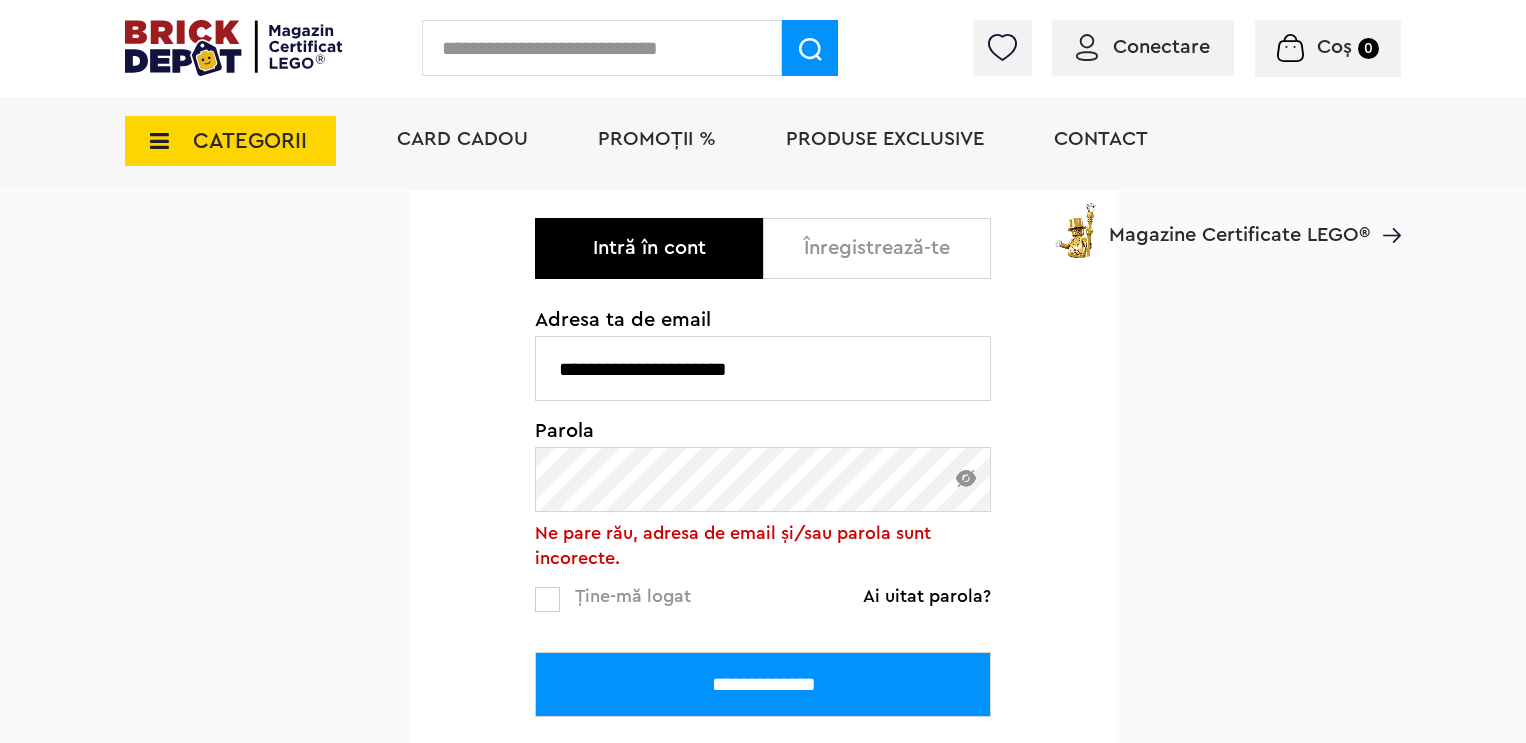 scroll, scrollTop: 200, scrollLeft: 0, axis: vertical 